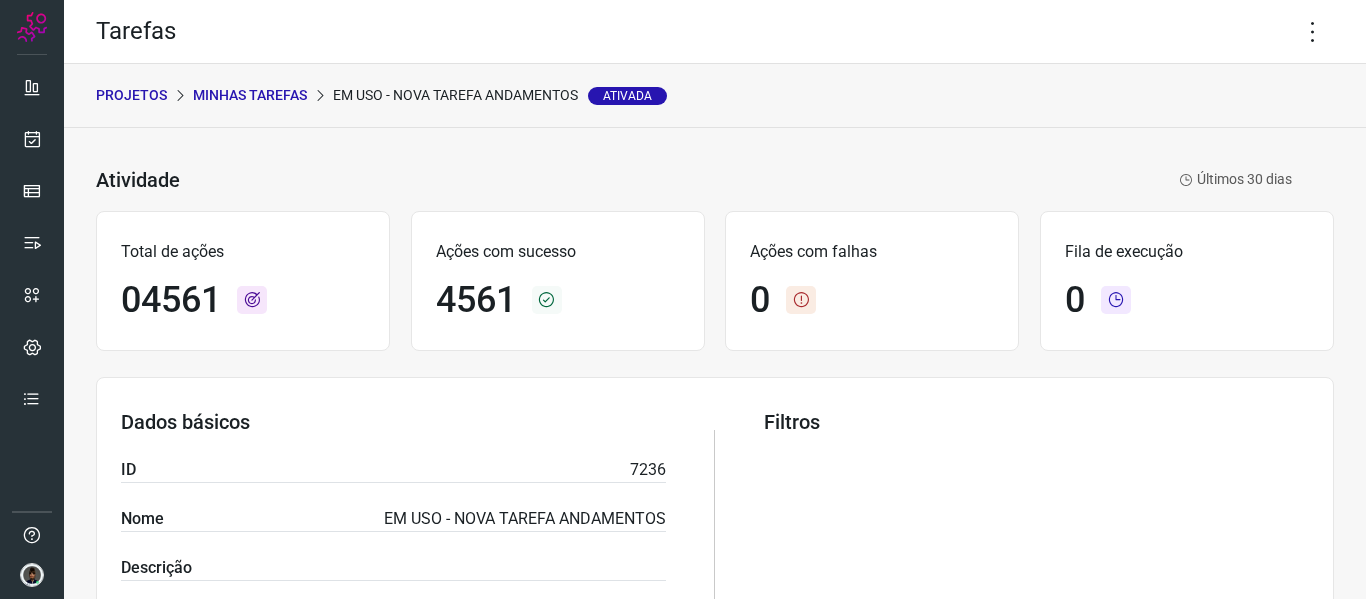 scroll, scrollTop: 0, scrollLeft: 0, axis: both 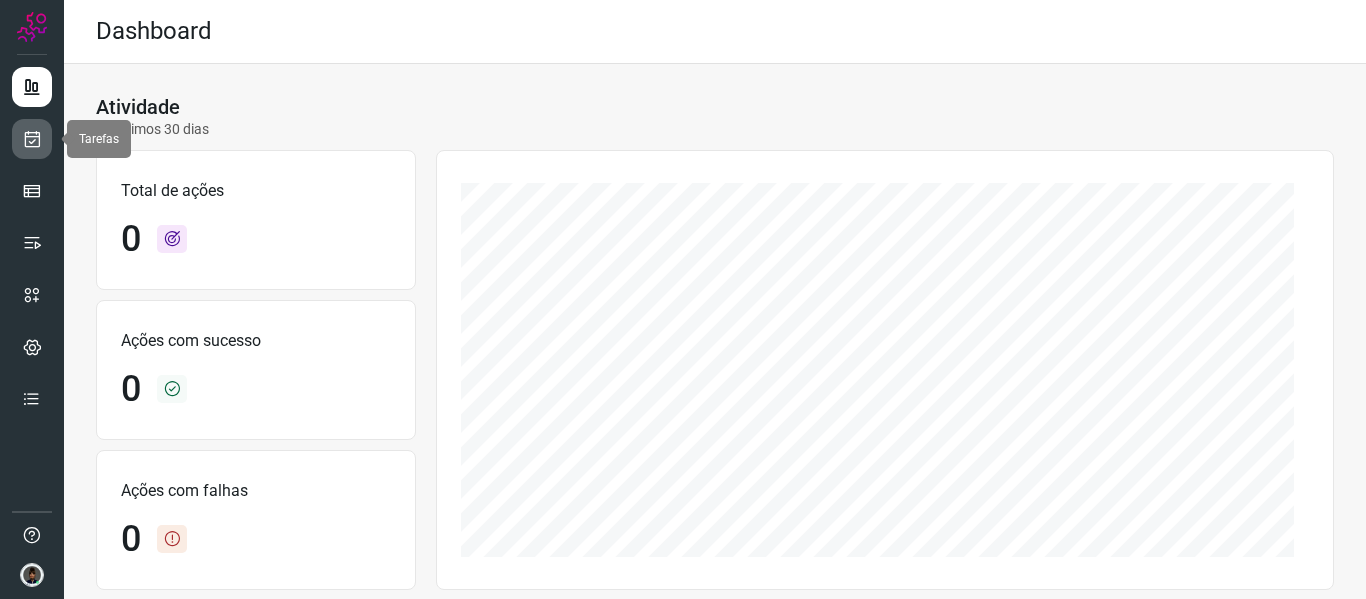 click at bounding box center (32, 139) 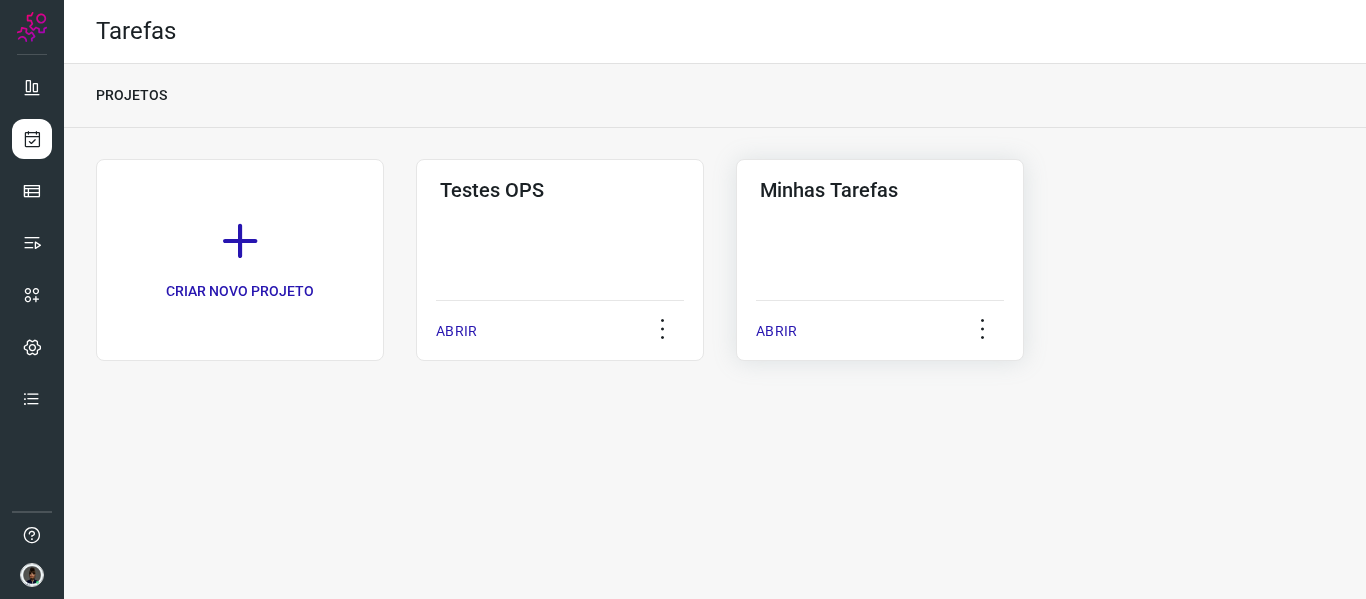 click on "Minhas Tarefas  ABRIR" 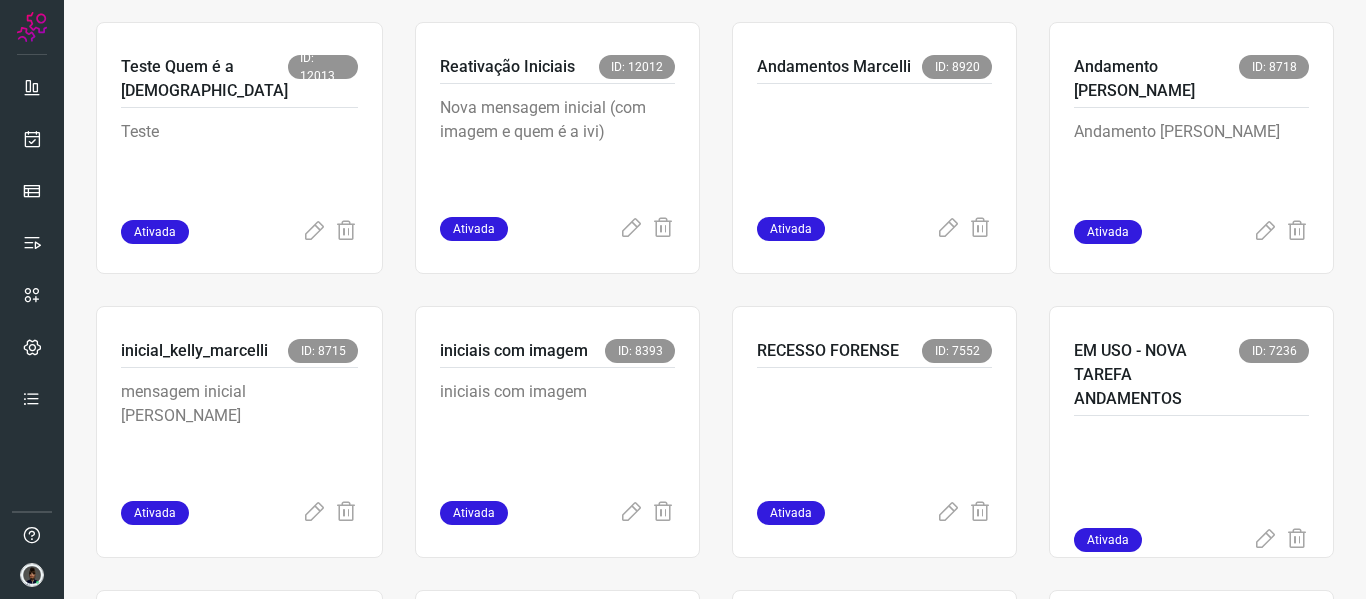 scroll, scrollTop: 724, scrollLeft: 0, axis: vertical 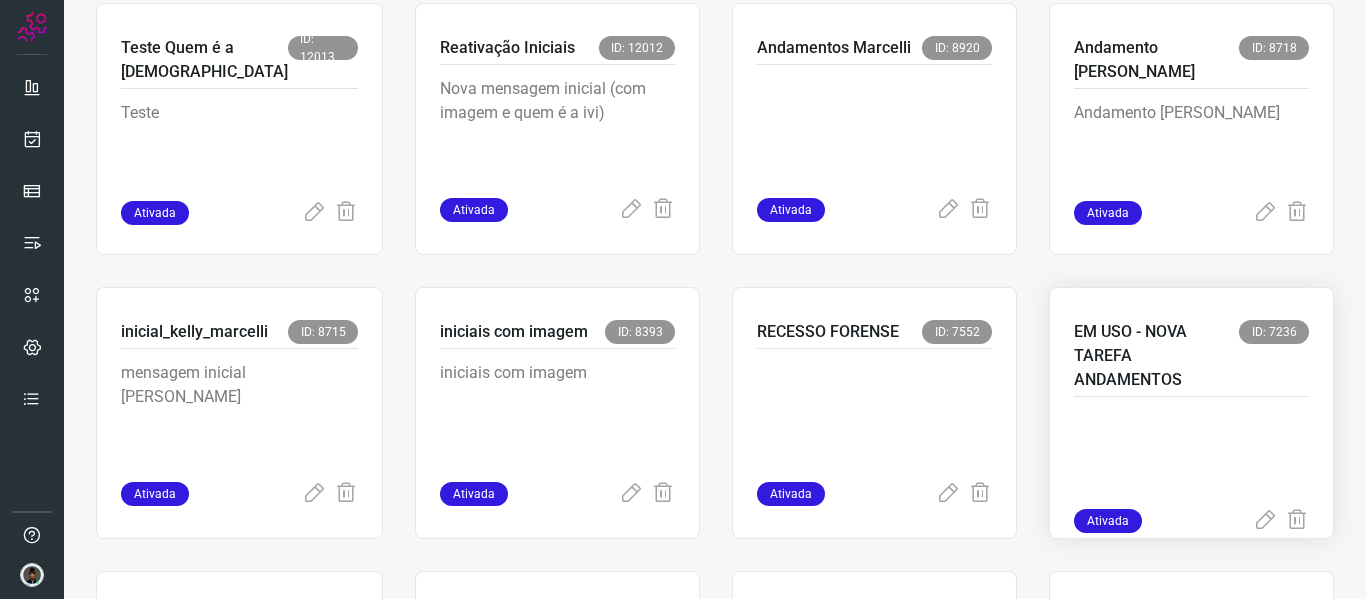click on "EM USO - NOVA TAREFA ANDAMENTOS ID: 7236 Ativada" 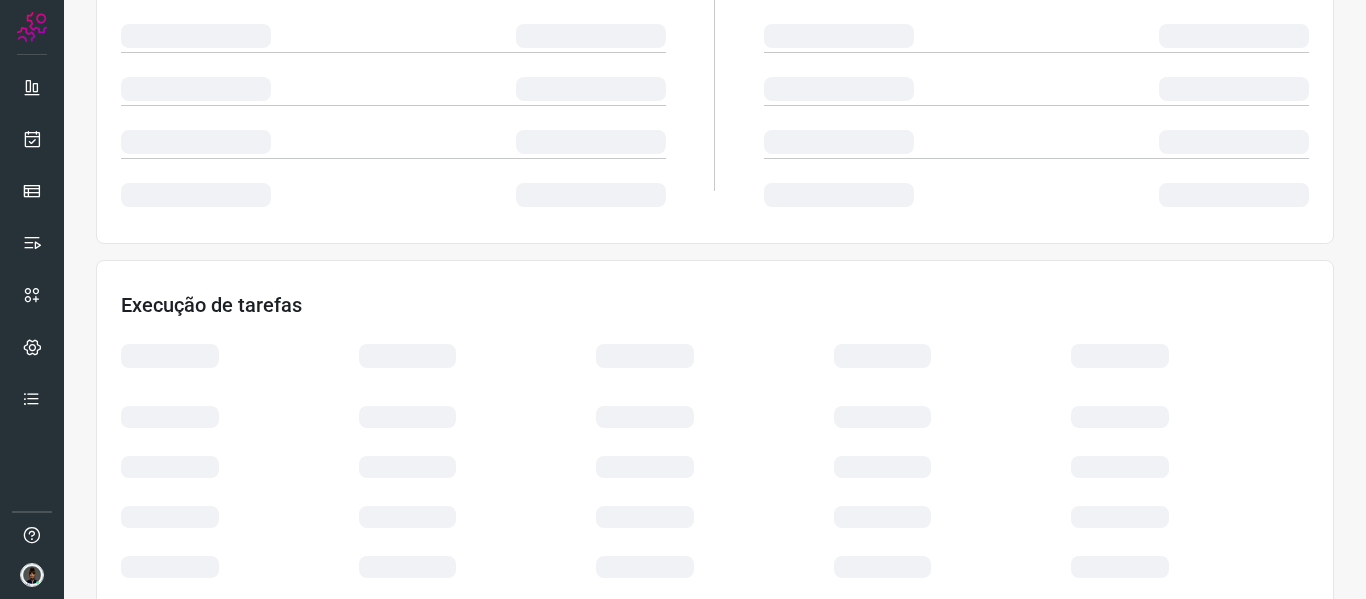 scroll, scrollTop: 0, scrollLeft: 0, axis: both 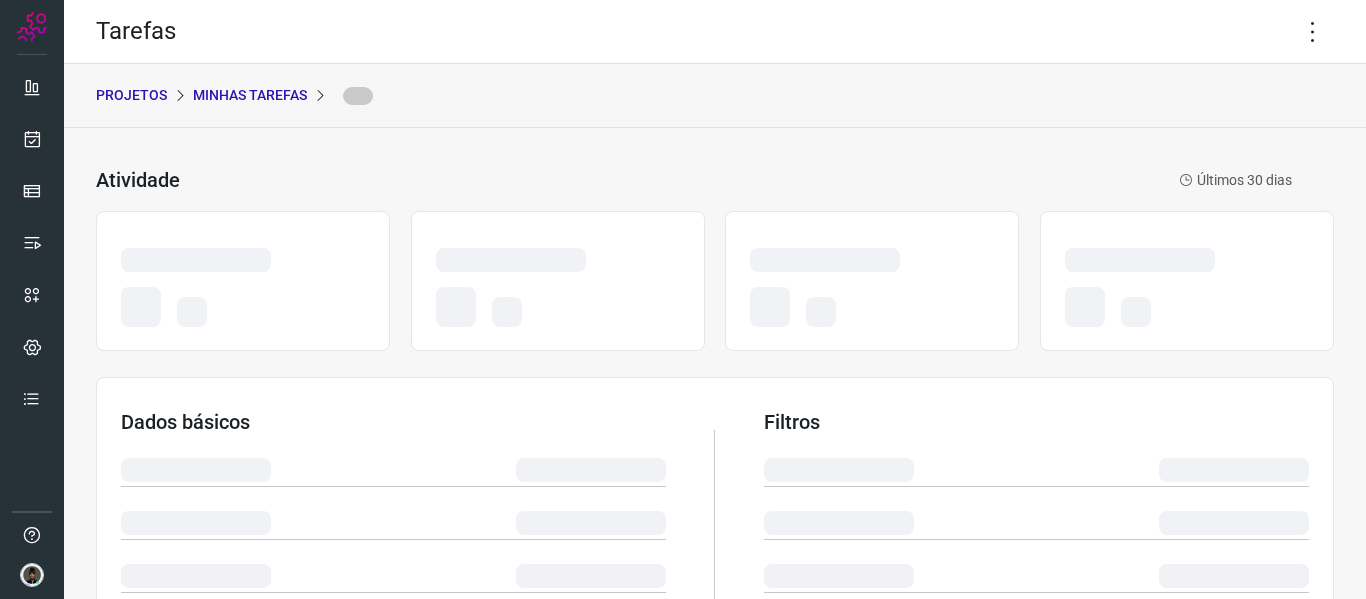 click on "Tarefas" at bounding box center (715, 32) 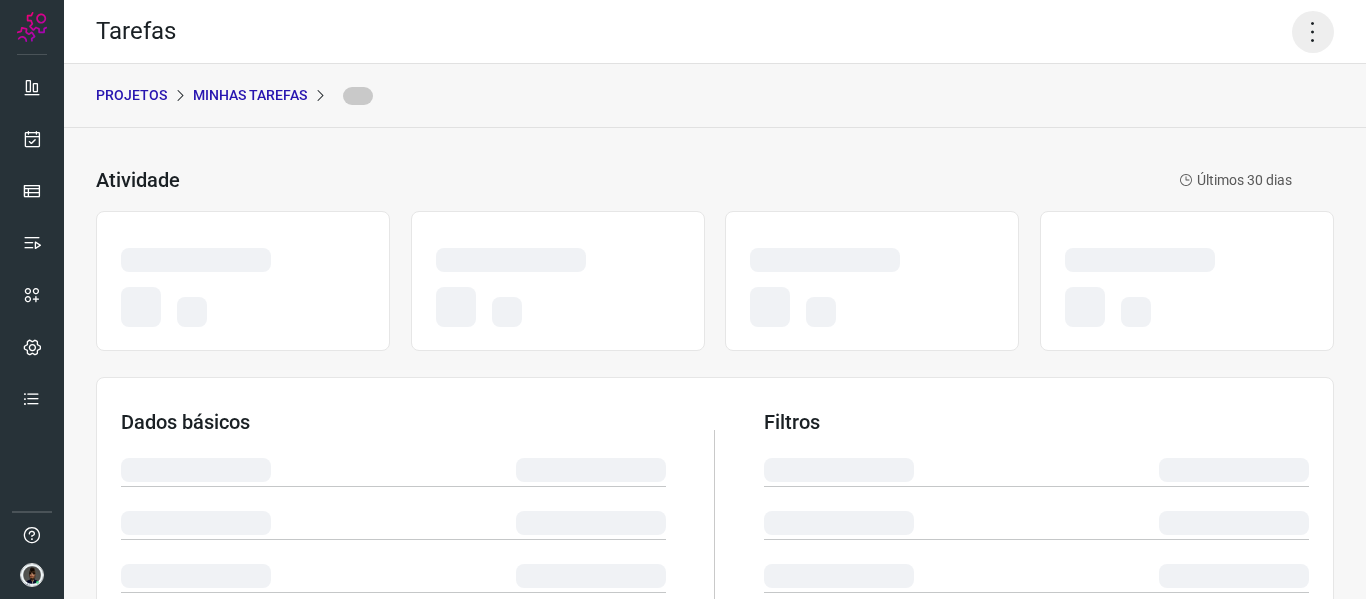 click 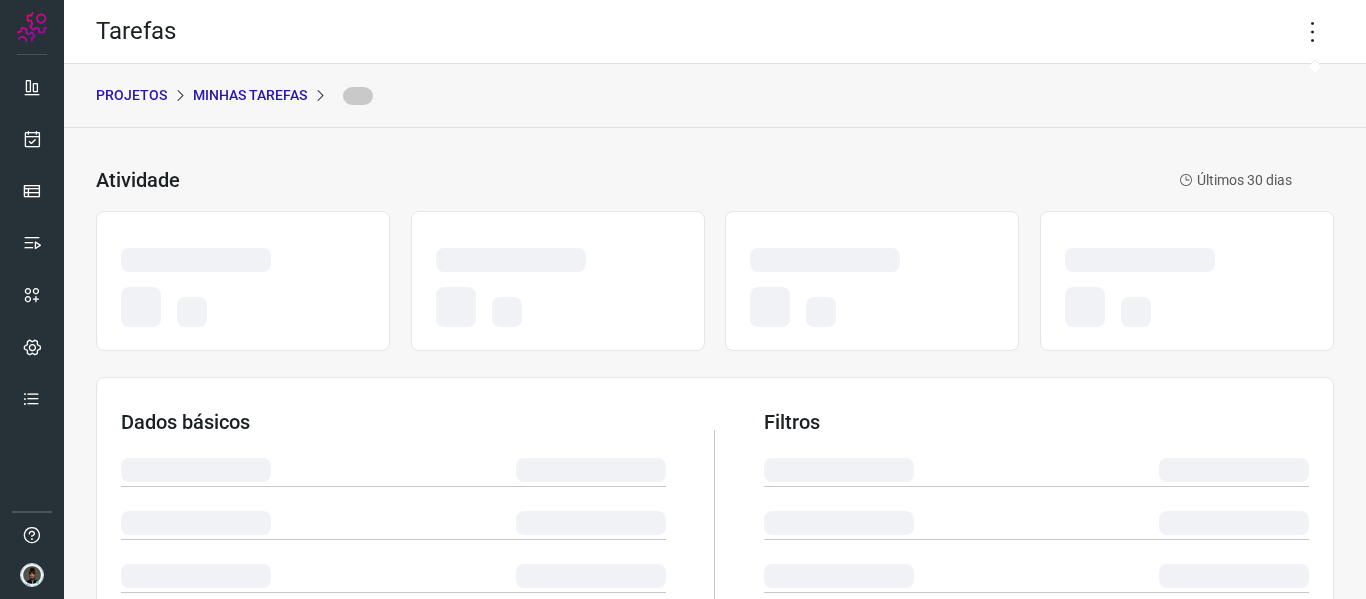 click on "Tarefas" at bounding box center (715, 32) 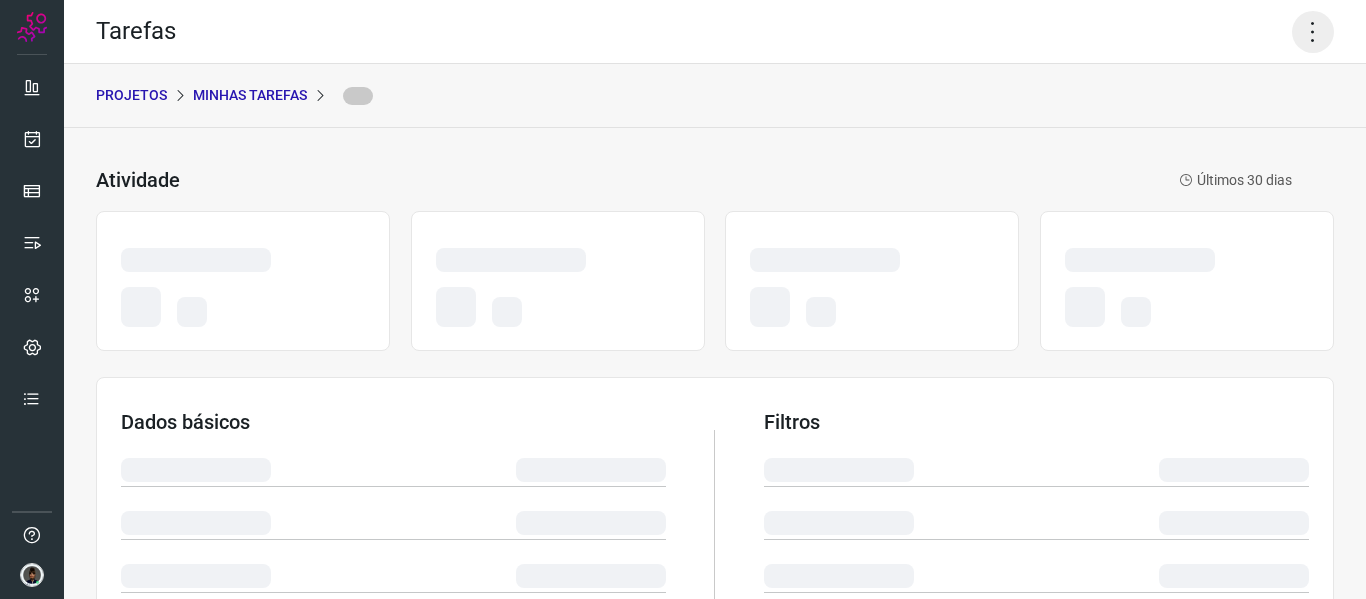 click 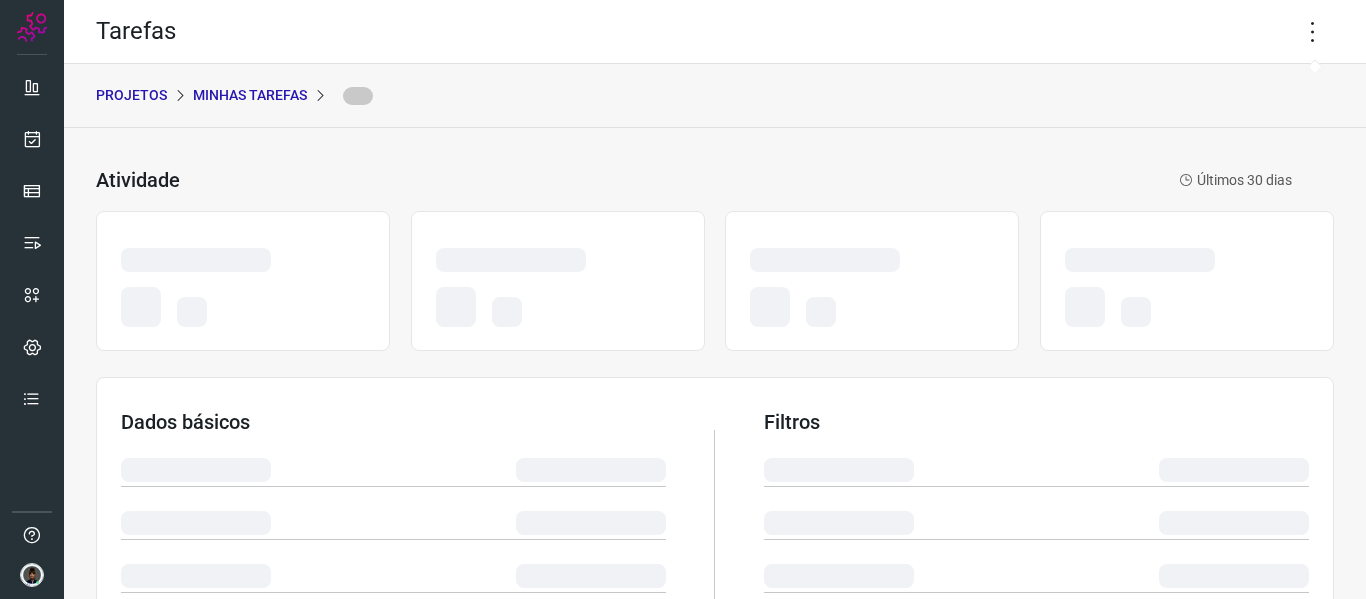 click on "PROJETOS  Minhas Tarefas" at bounding box center [715, 96] 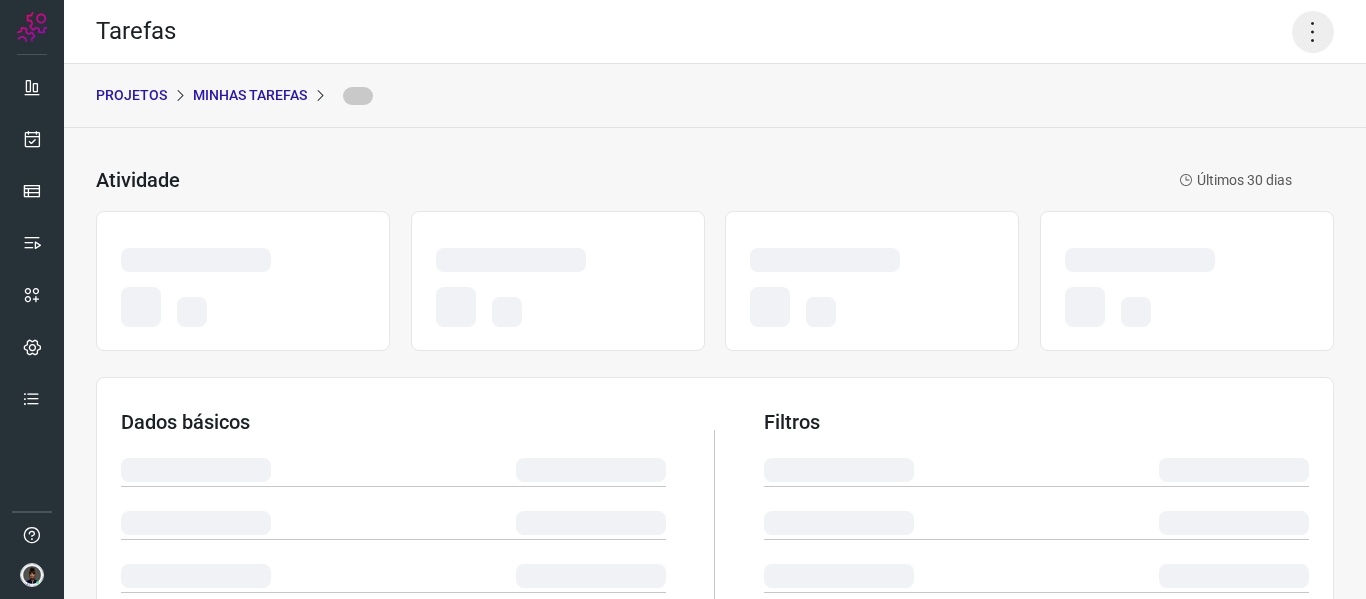 click 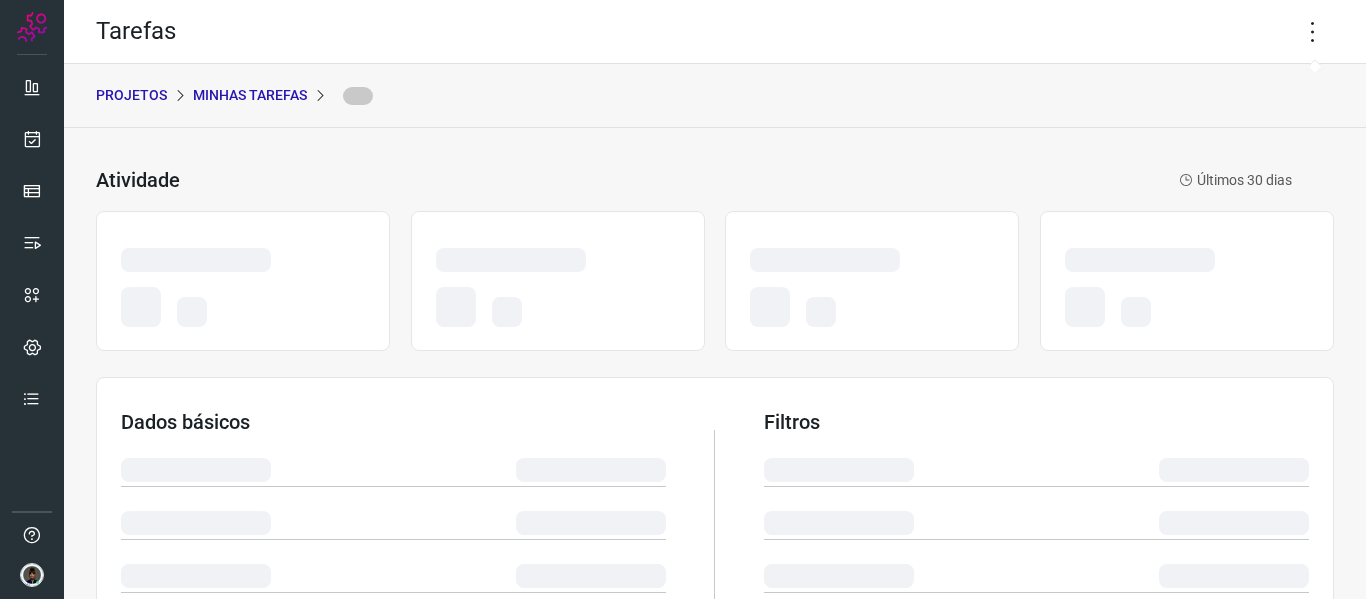 click on "PROJETOS  Minhas Tarefas" at bounding box center (715, 96) 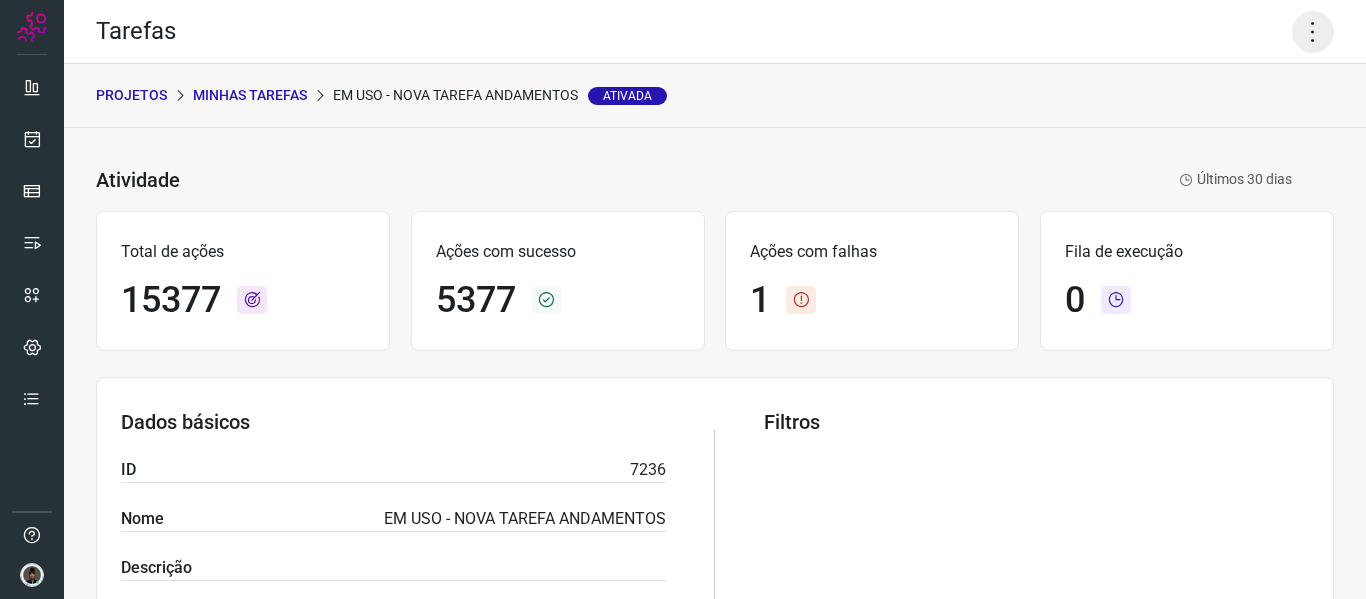 click 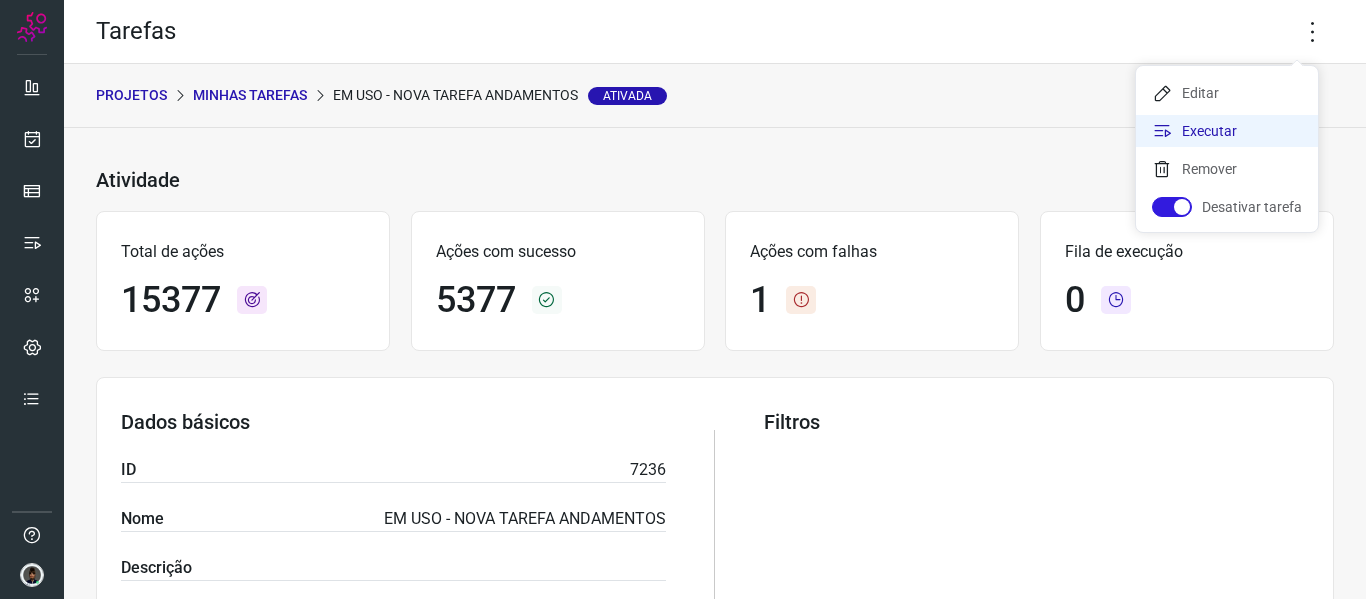 click on "Executar" 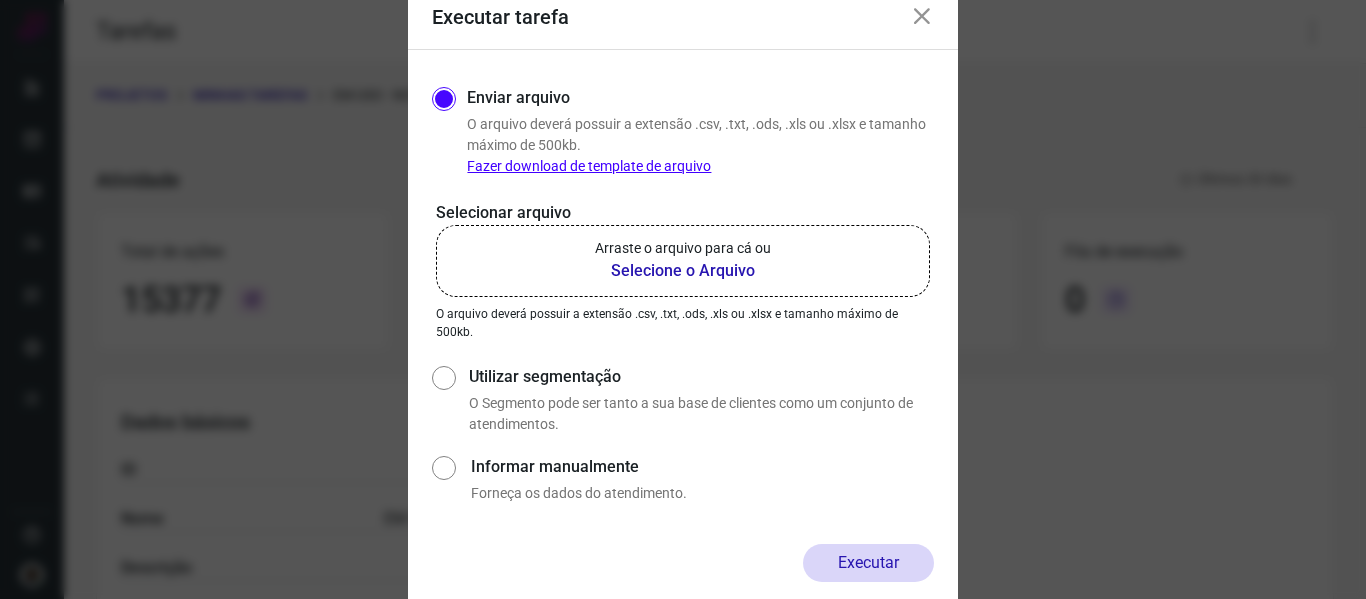 click on "Selecionar arquivo" at bounding box center (683, 213) 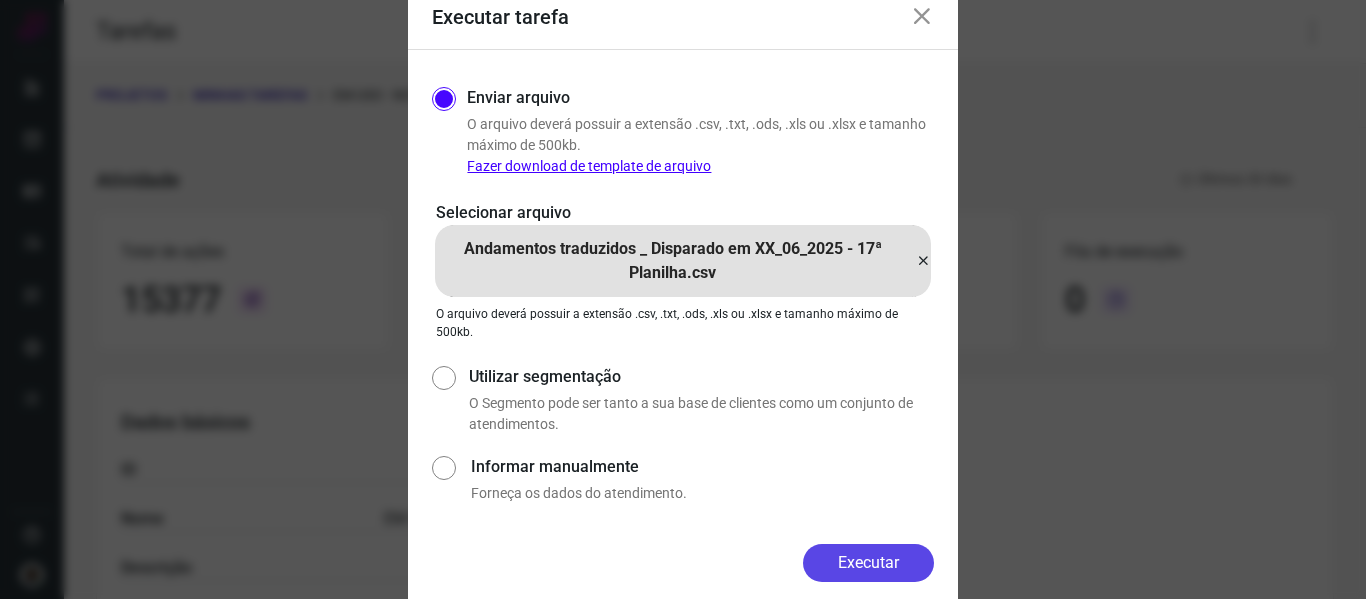click on "Executar" at bounding box center (868, 563) 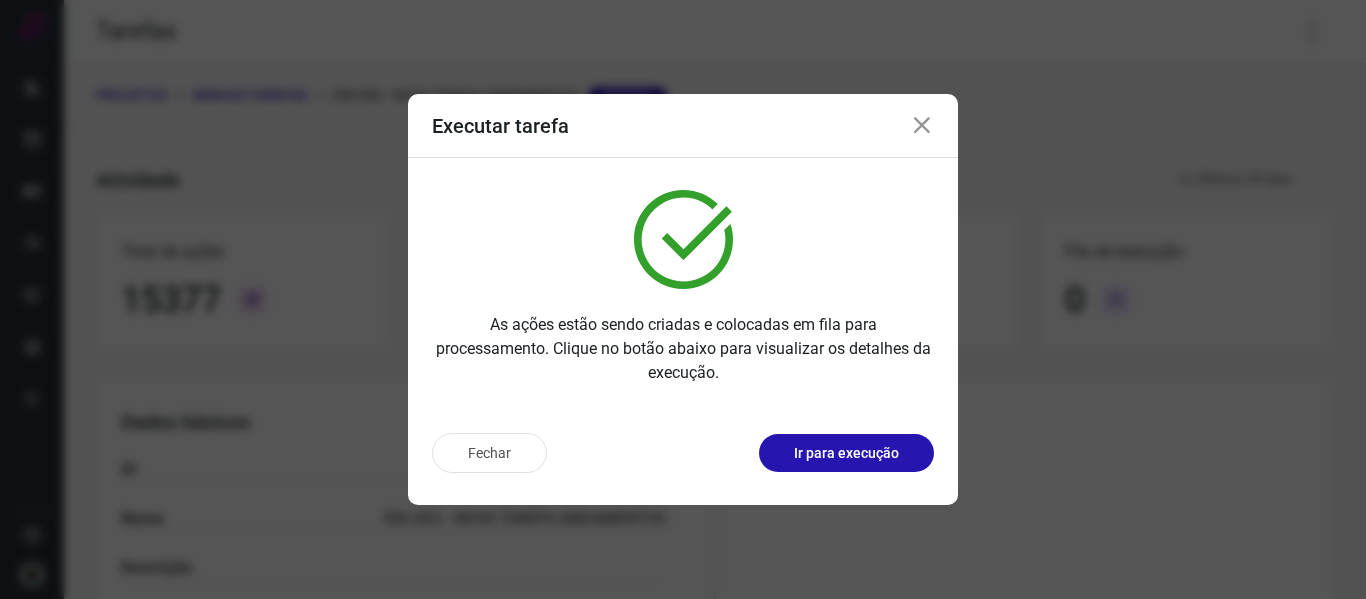 drag, startPoint x: 924, startPoint y: 124, endPoint x: 924, endPoint y: 109, distance: 15 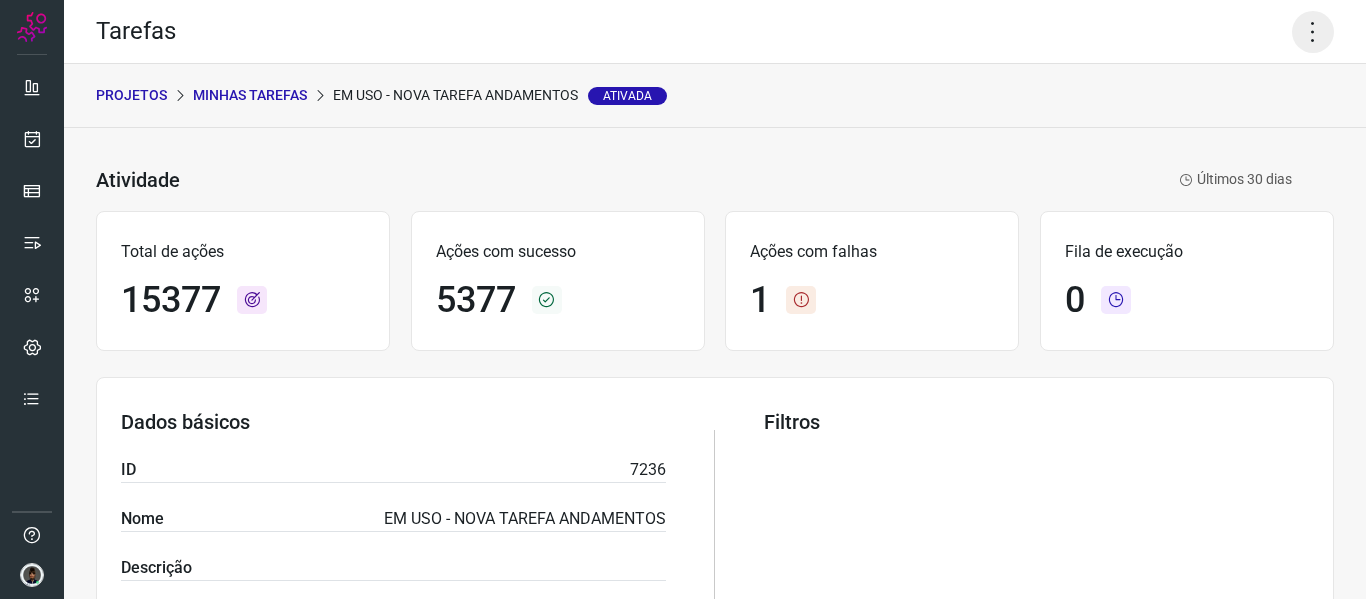 click 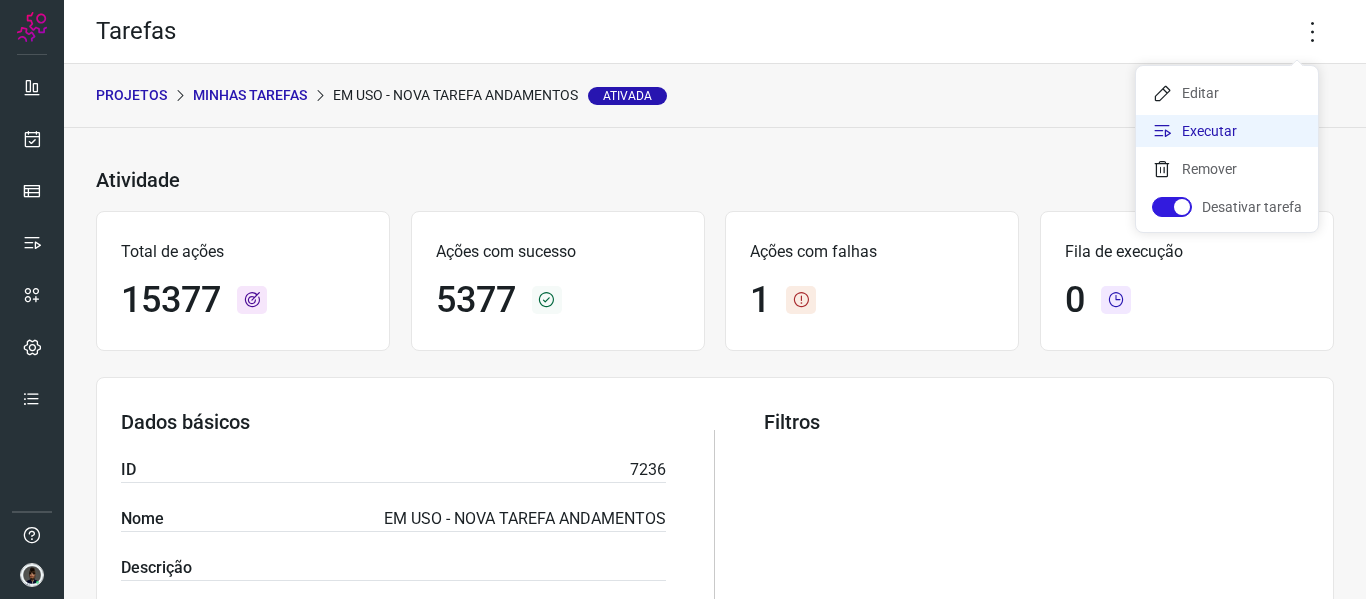 click on "Executar" 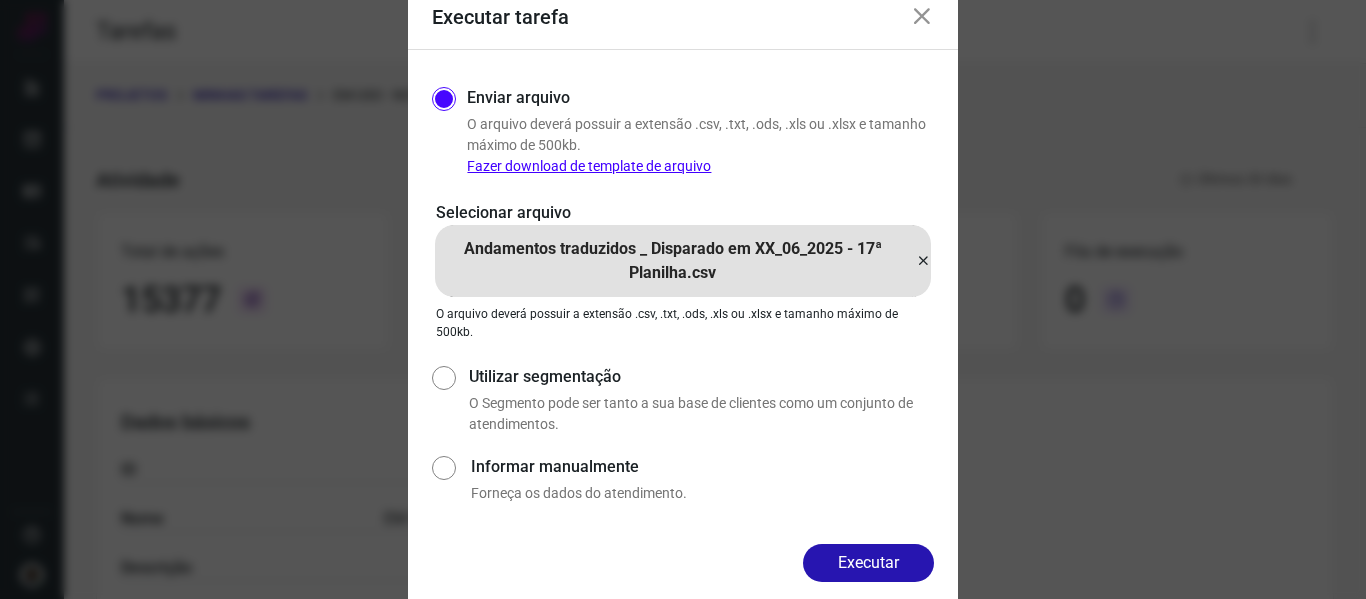 click at bounding box center [923, 261] 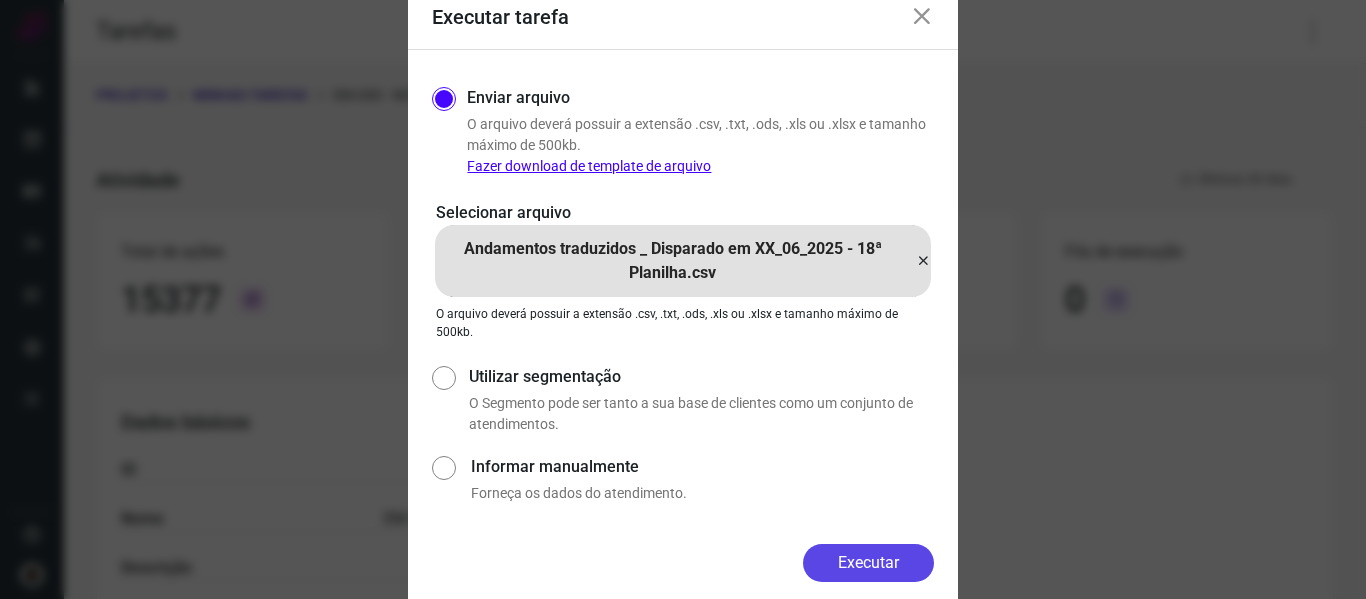 click on "Executar" at bounding box center (868, 563) 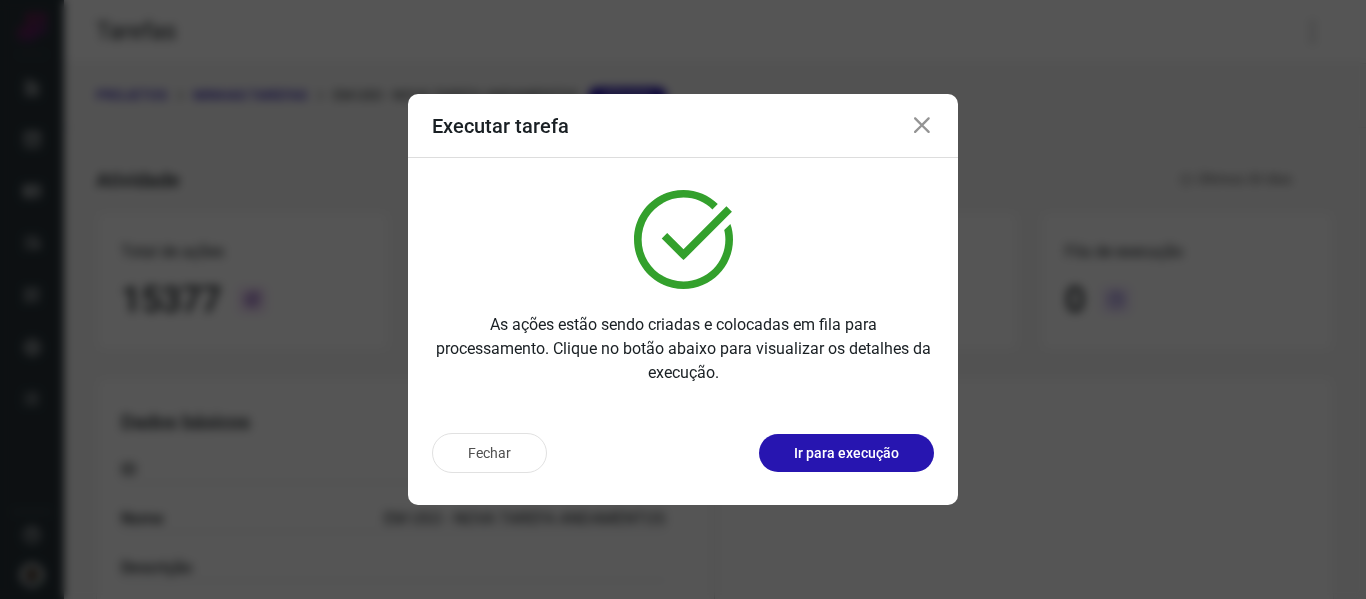 click at bounding box center [922, 126] 